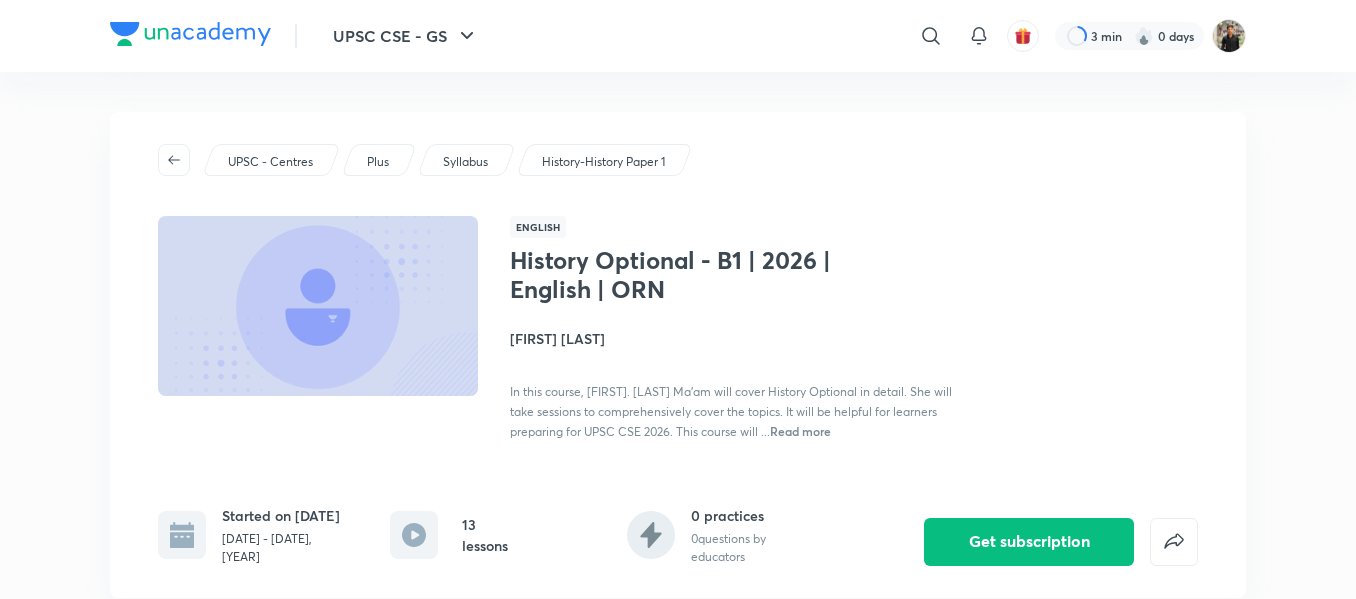 scroll, scrollTop: 0, scrollLeft: 0, axis: both 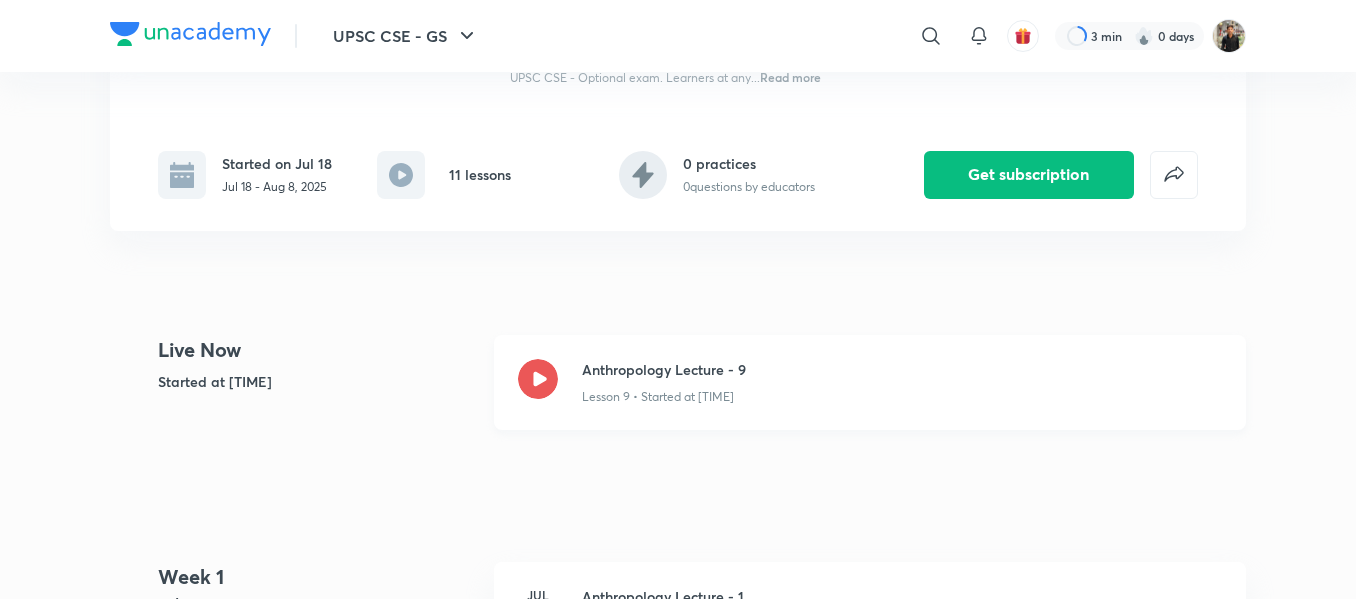 click 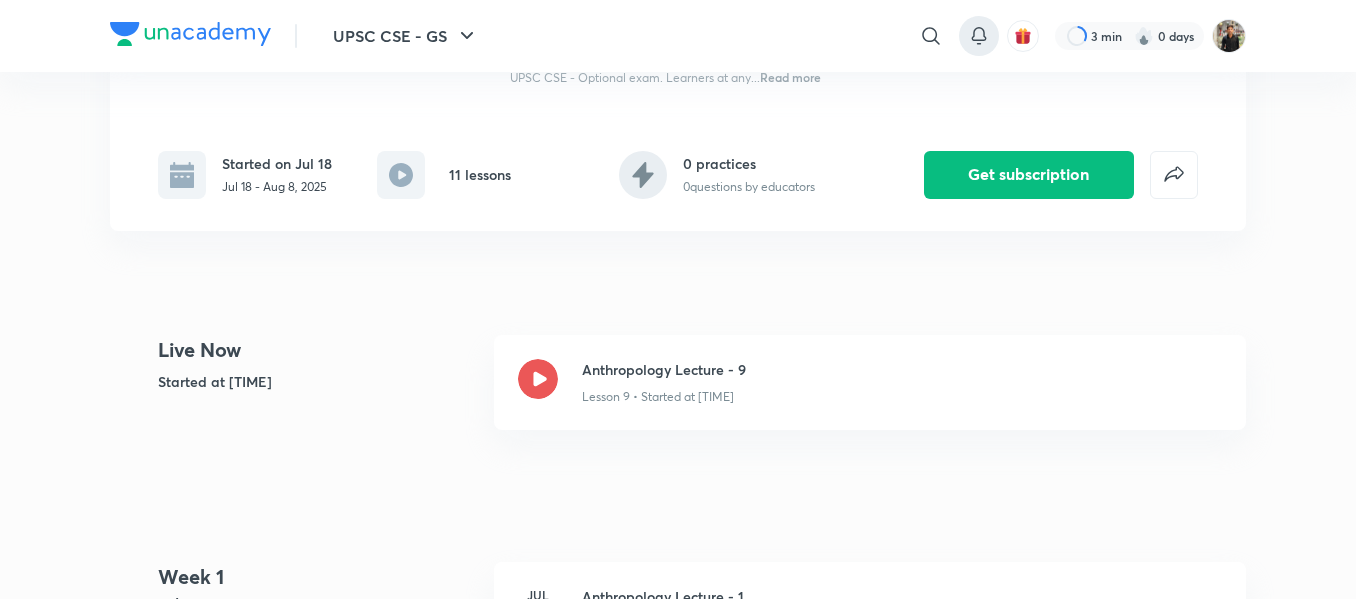 scroll, scrollTop: 1943, scrollLeft: 0, axis: vertical 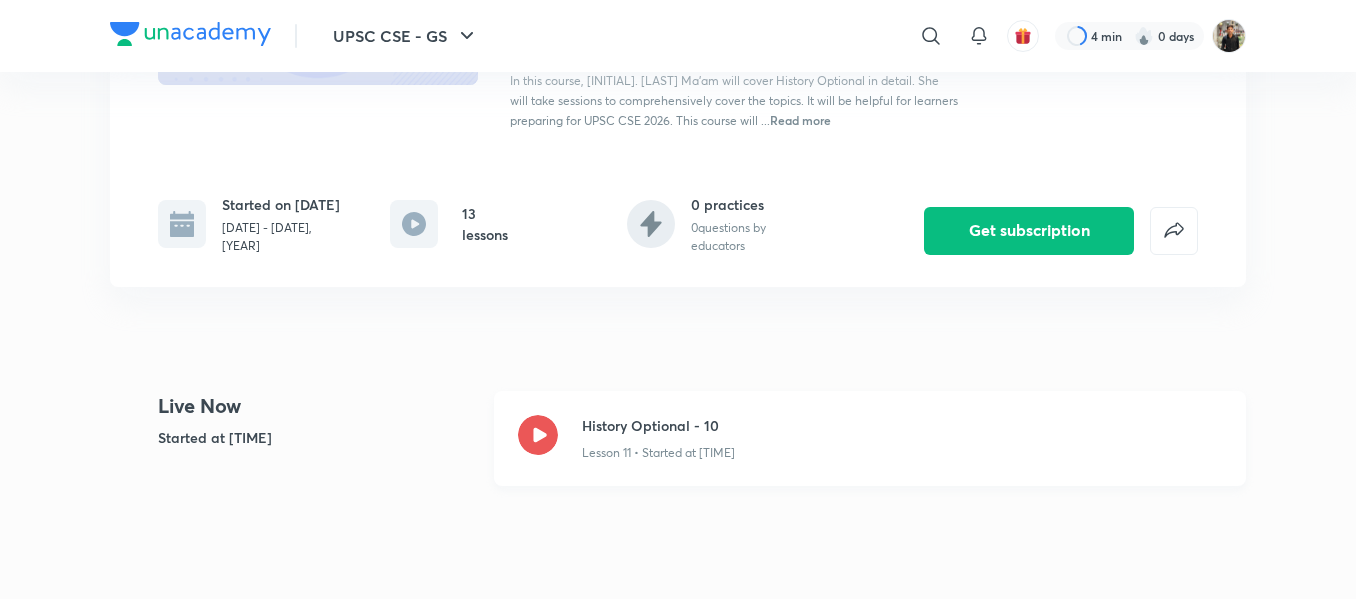 click 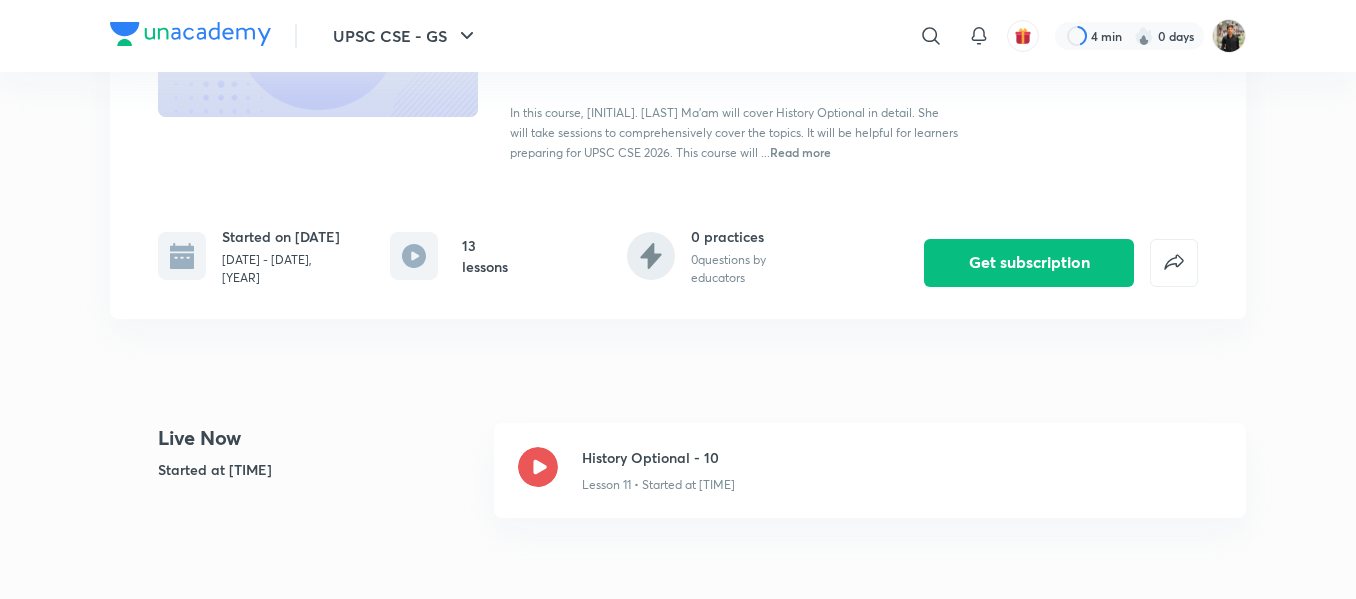 scroll, scrollTop: 280, scrollLeft: 0, axis: vertical 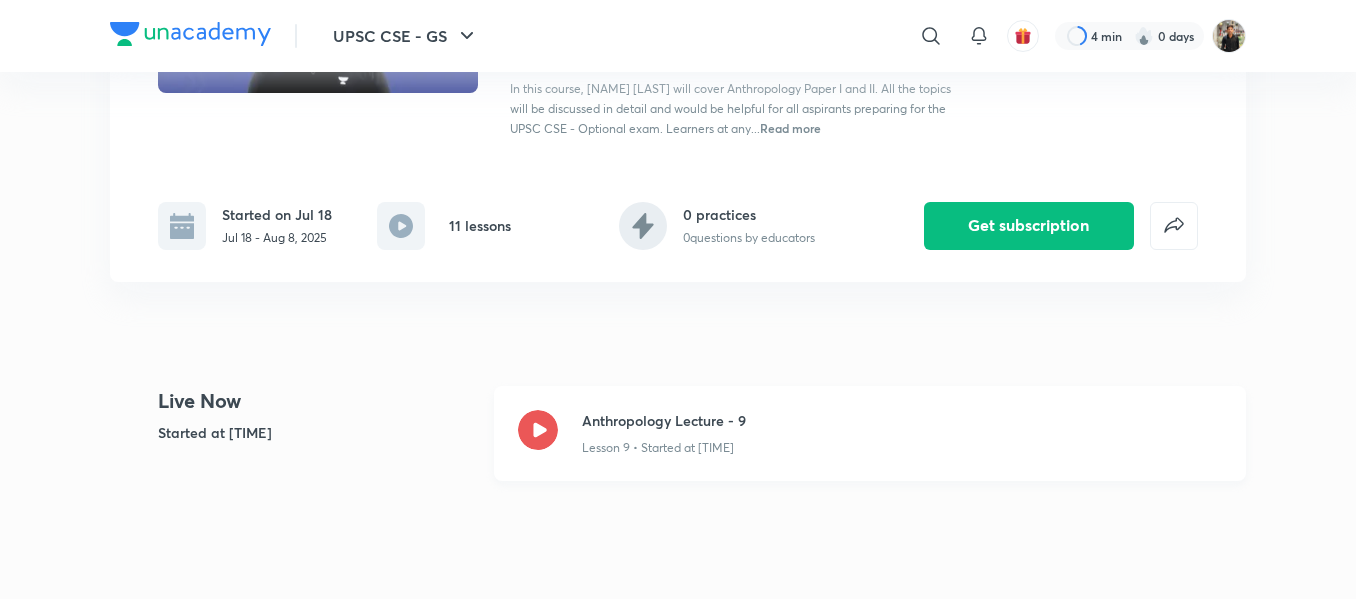 click at bounding box center (538, 433) 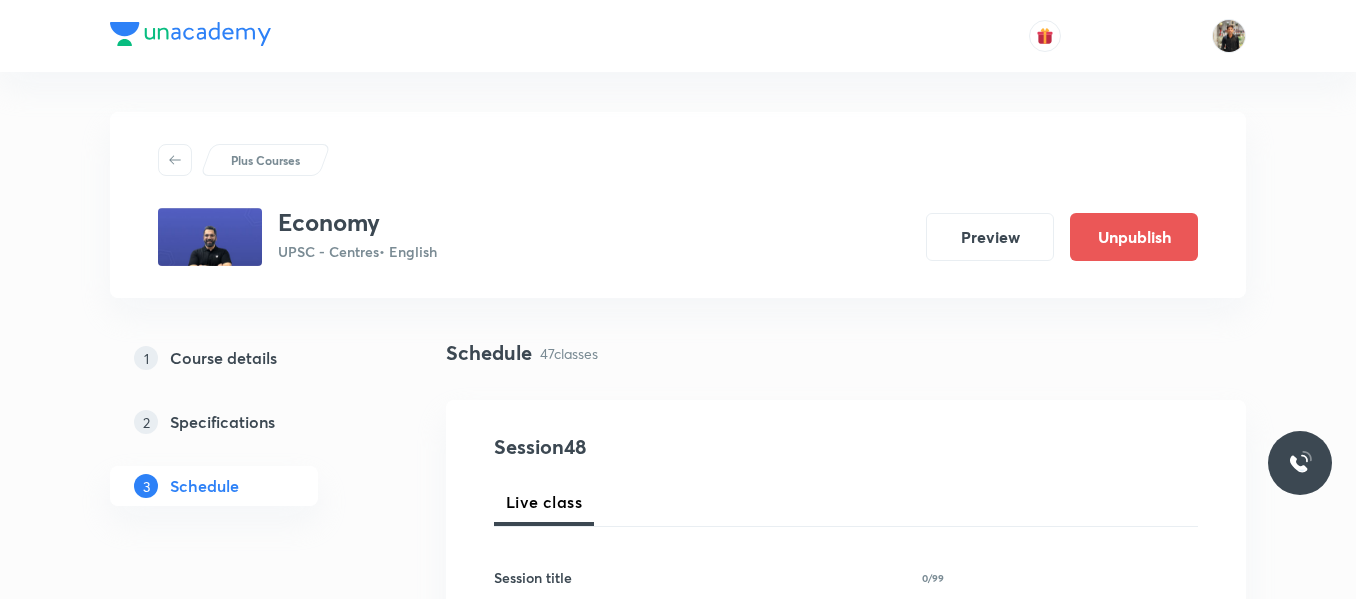 scroll, scrollTop: 7441, scrollLeft: 0, axis: vertical 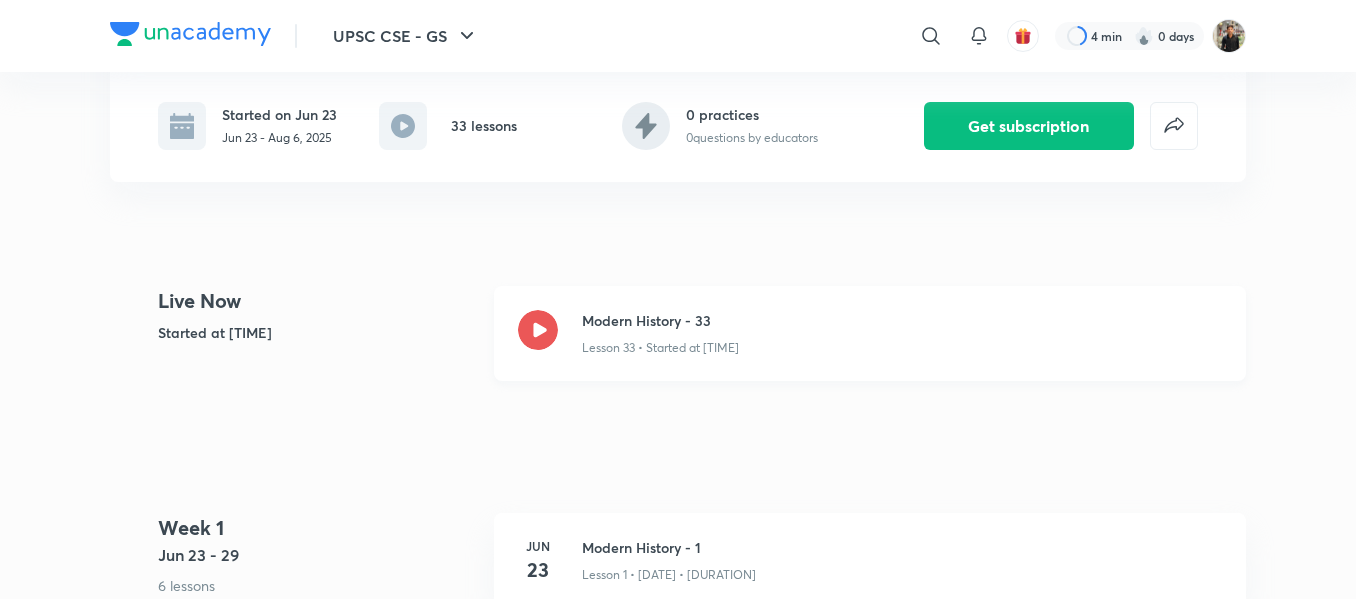 click 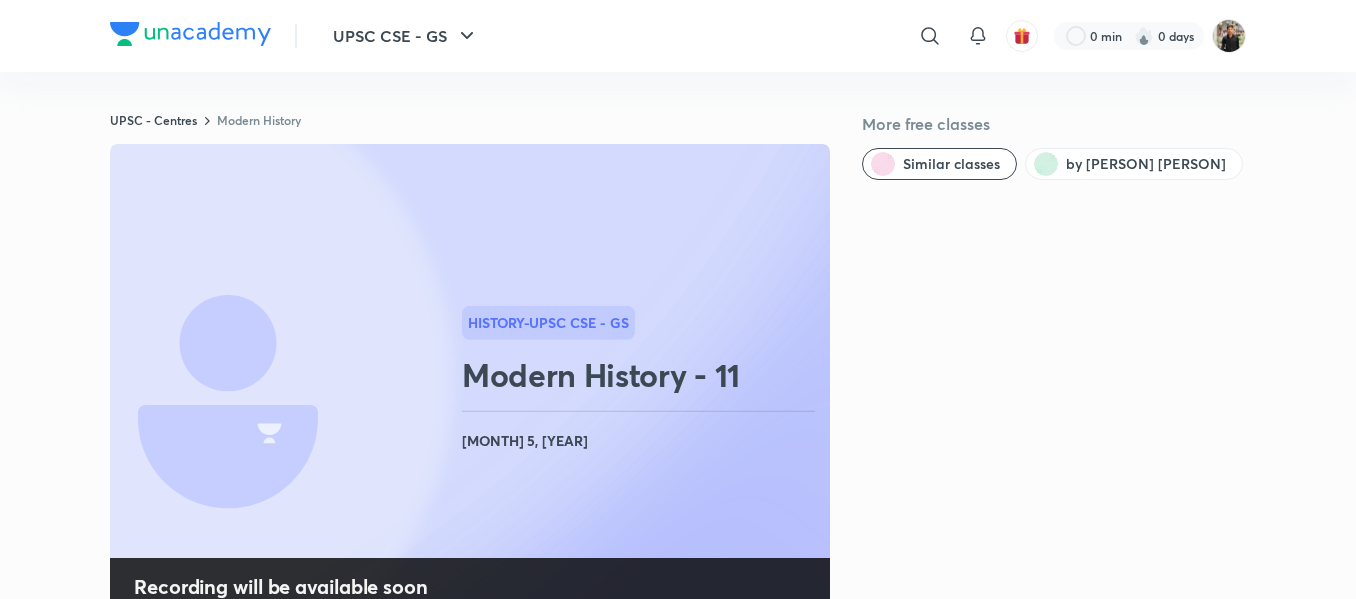 scroll, scrollTop: 0, scrollLeft: 0, axis: both 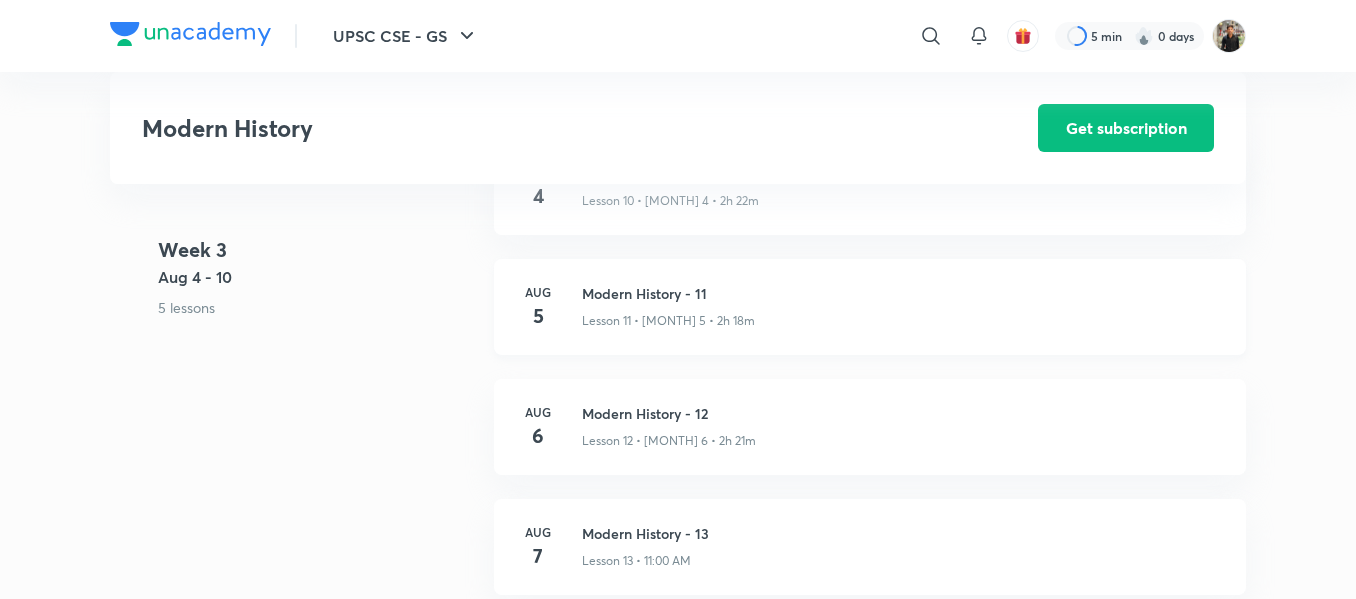 click on "Modern History - 11" at bounding box center (902, 293) 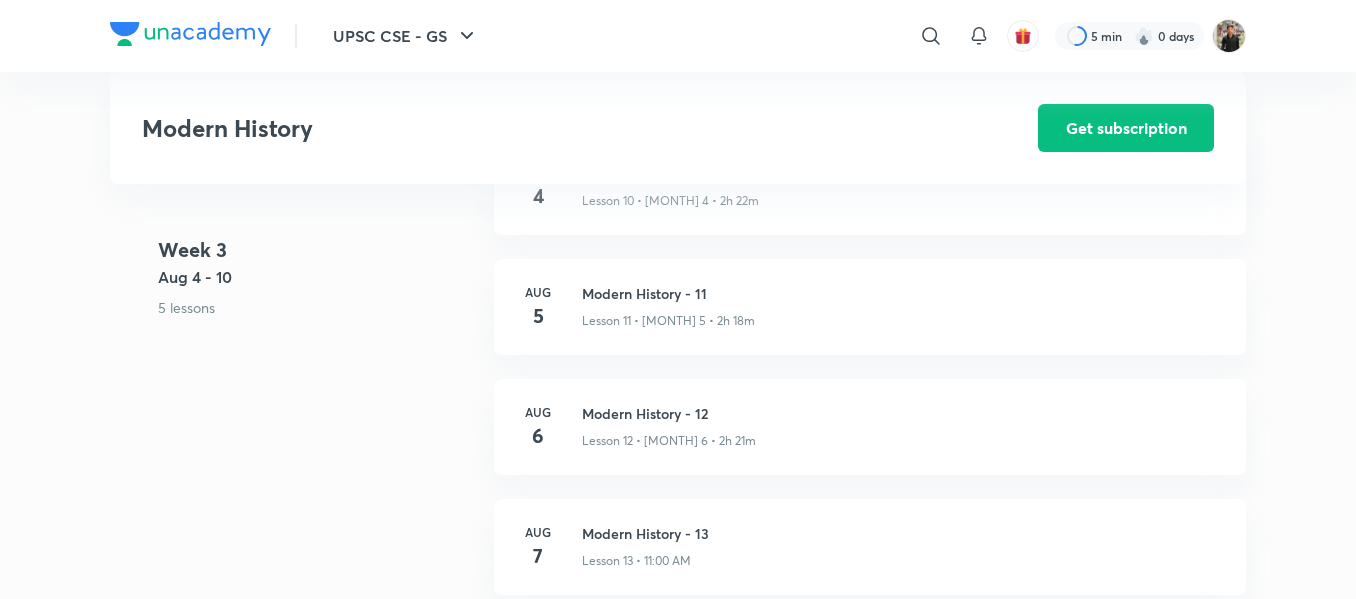 scroll, scrollTop: 0, scrollLeft: 0, axis: both 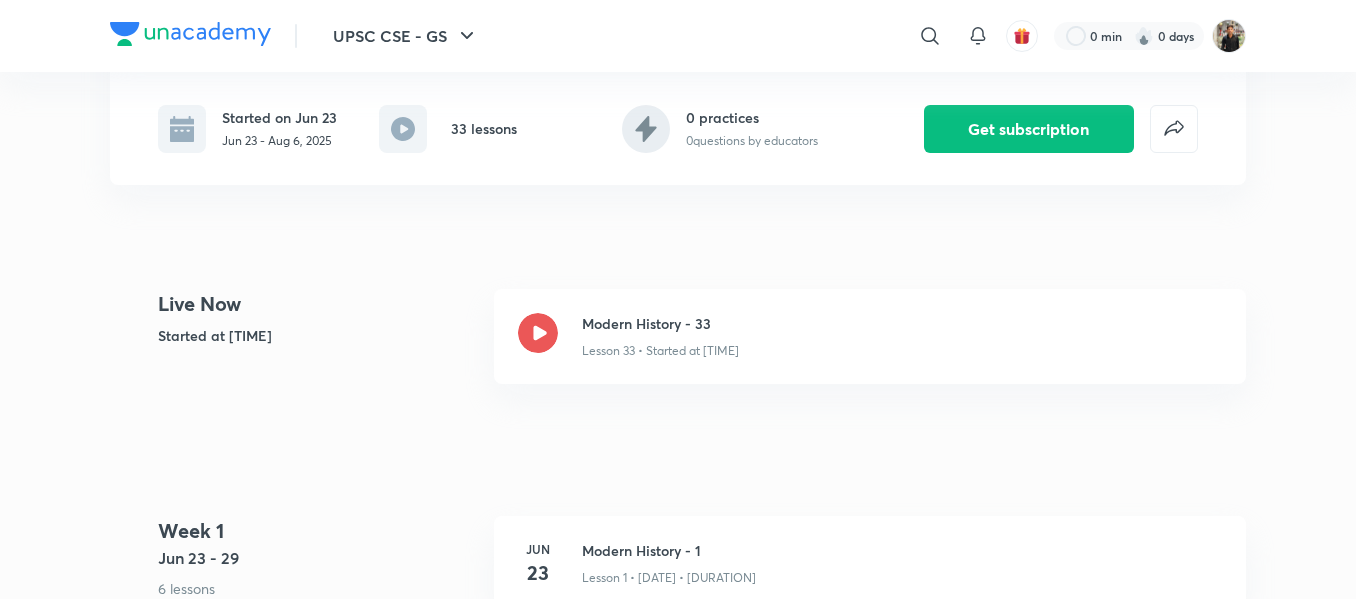 click 